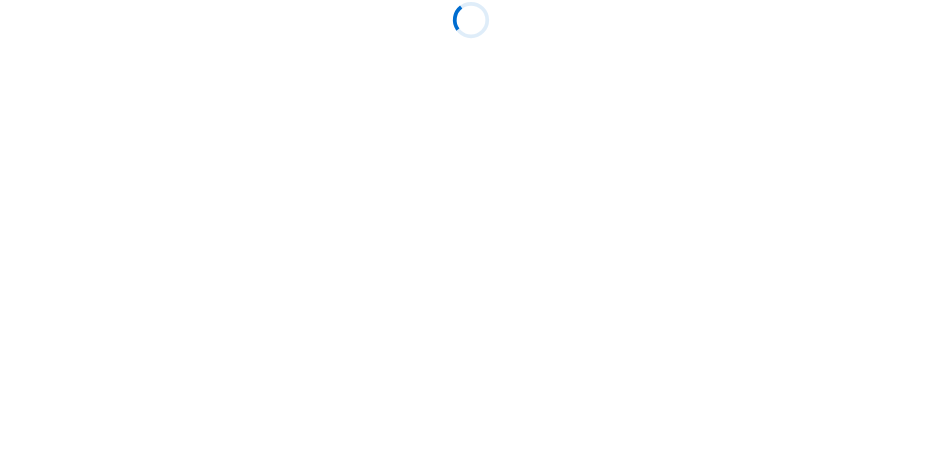 scroll, scrollTop: 0, scrollLeft: 0, axis: both 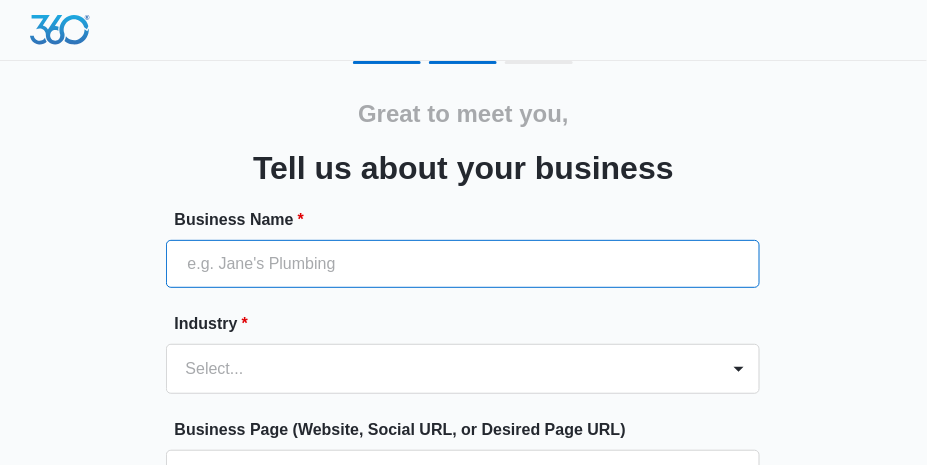 drag, startPoint x: 0, startPoint y: 0, endPoint x: 495, endPoint y: 264, distance: 561 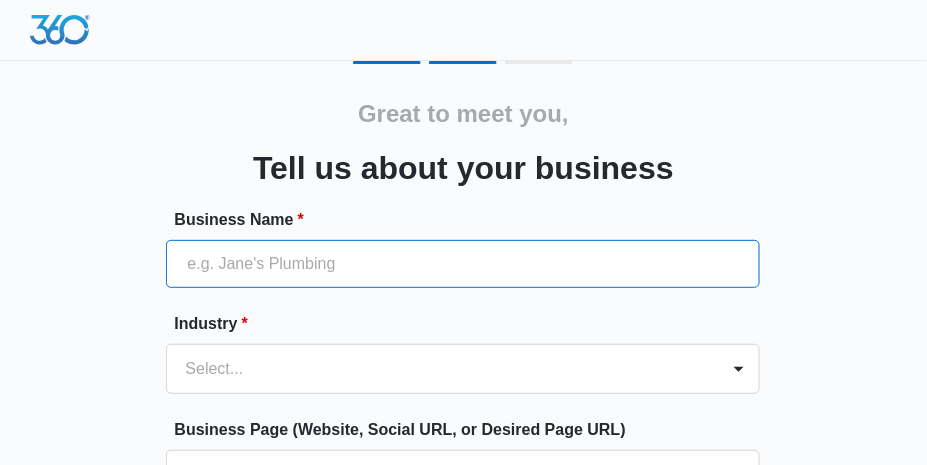 type on "LeafSpring Schools of [GEOGRAPHIC_DATA]" 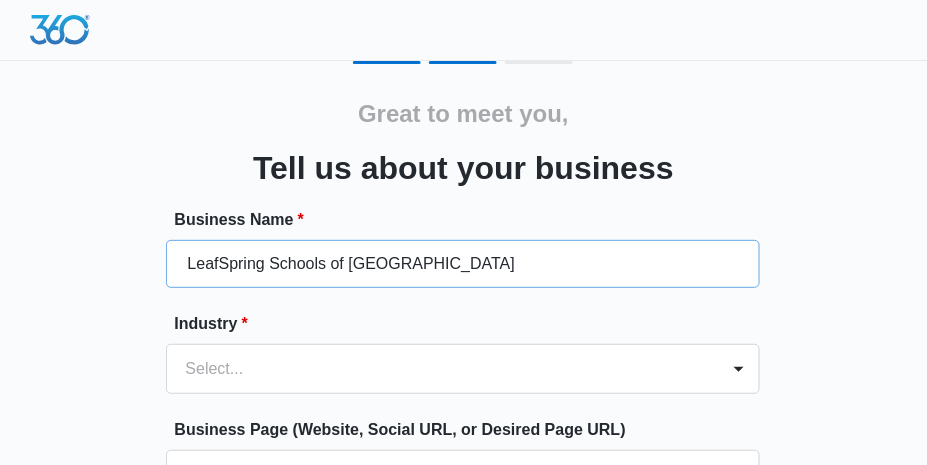 type on "(210) 287-3862" 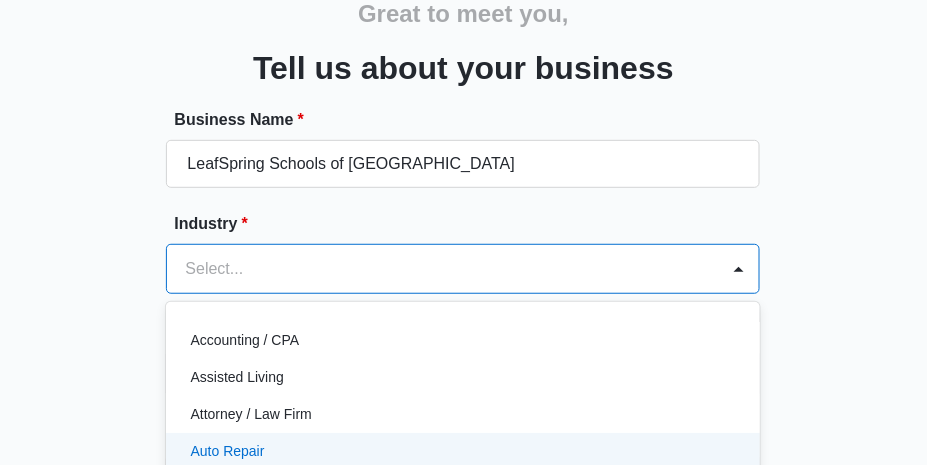 scroll, scrollTop: 249, scrollLeft: 0, axis: vertical 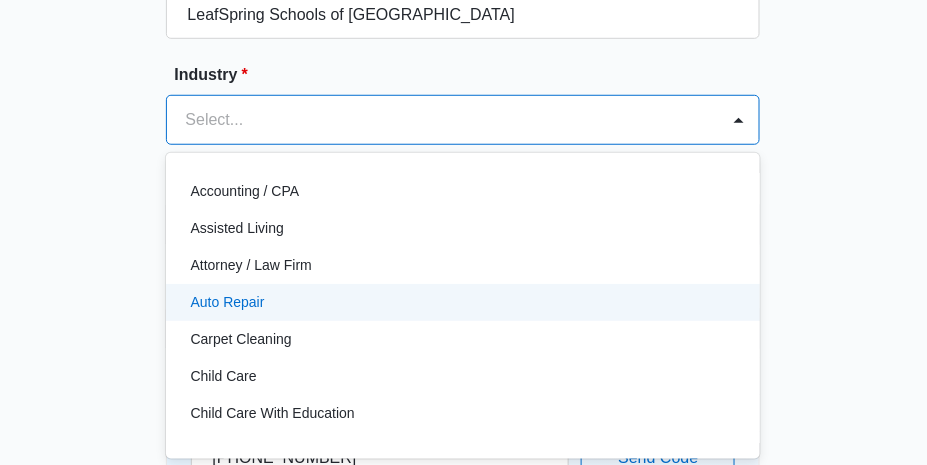 click on "49 results available. Use Up and Down to choose options, press Enter to select the currently focused option, press Escape to exit the menu, press Tab to select the option and exit the menu. Select... Accounting / CPA Assisted Living Attorney / Law Firm Auto Repair Carpet Cleaning Child Care Child Care With Education Chiropractor Consultant Contractor Creative Dance Studio Dentist eCommerce Store Electrician Event Planner Financial Fitness / Trainer / Gym Flooring Contractor / Store Franchise Garage Door Contractor Higher Education House Cleaning HVAC Contractor Insurance Landscaping Lawn Care Marketing Agency Med Spa Medical Moving Company Optometrist / Eye Doctor Other Painting Contractor Personal Brand Pest Control Plumbing Contractor Preschools Real Estate Restaurant / Bar Retail Store Roofing Salon / Barber Shop Self Storage Center Spa Therapist Tree Service Venue / Events Veterinarian" at bounding box center [463, 120] 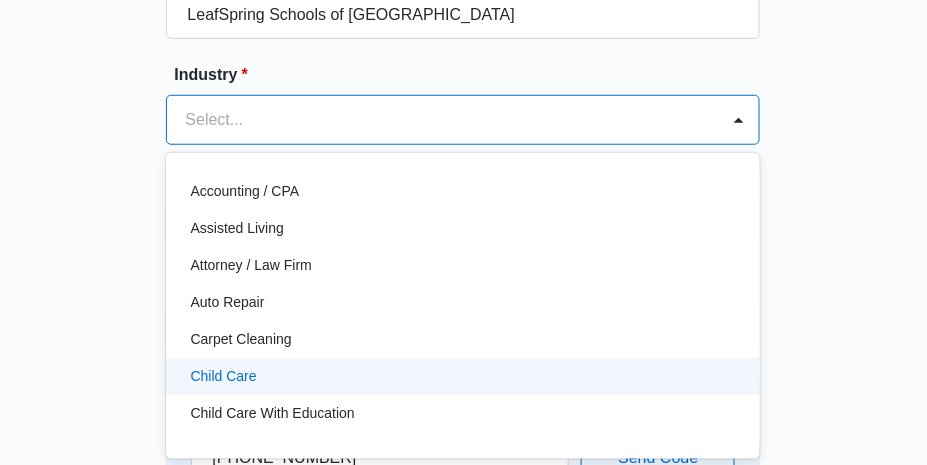click on "Child Care" at bounding box center (461, 376) 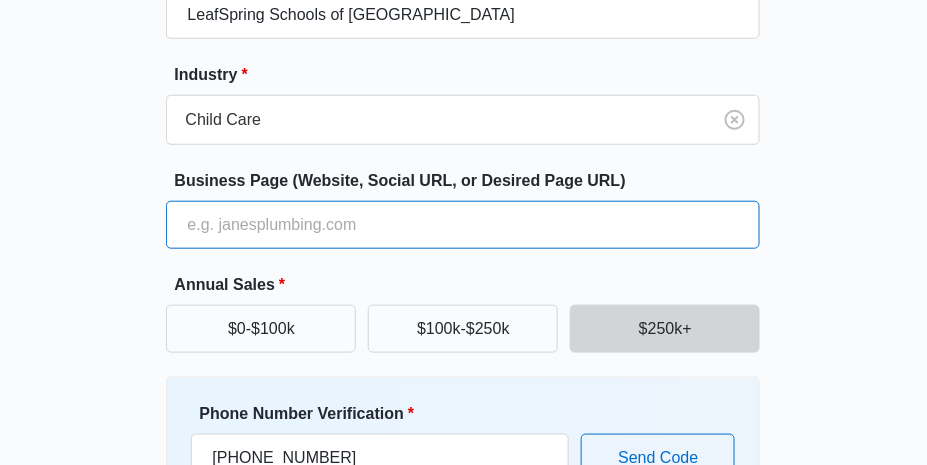 click on "Business Page (Website, Social URL, or Desired Page URL)" at bounding box center [463, 225] 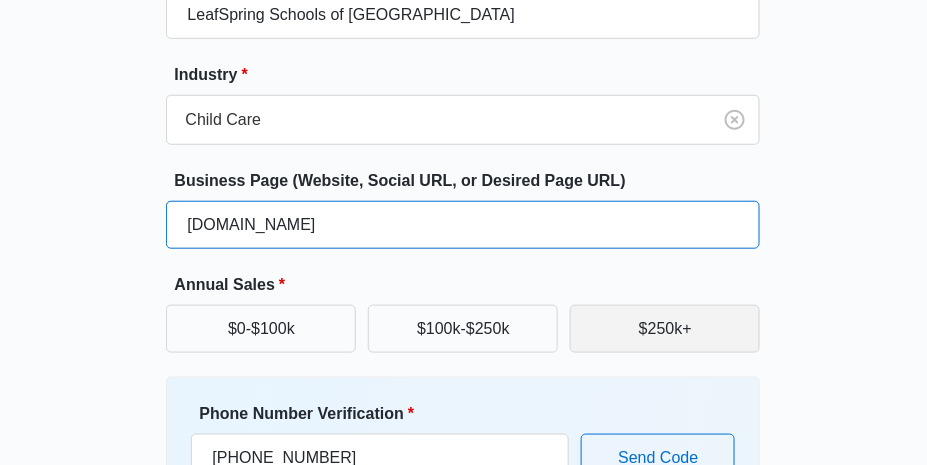 type on "sonterra.leafspringschool.com" 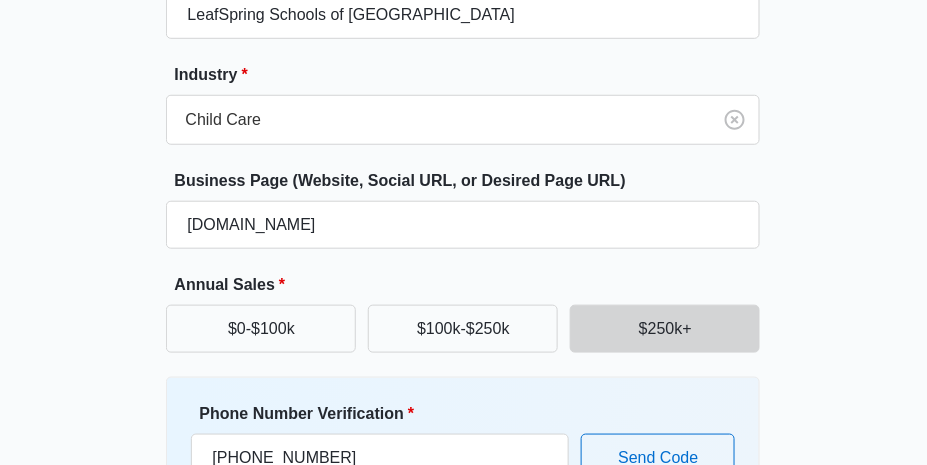click on "$250k+" at bounding box center [665, 329] 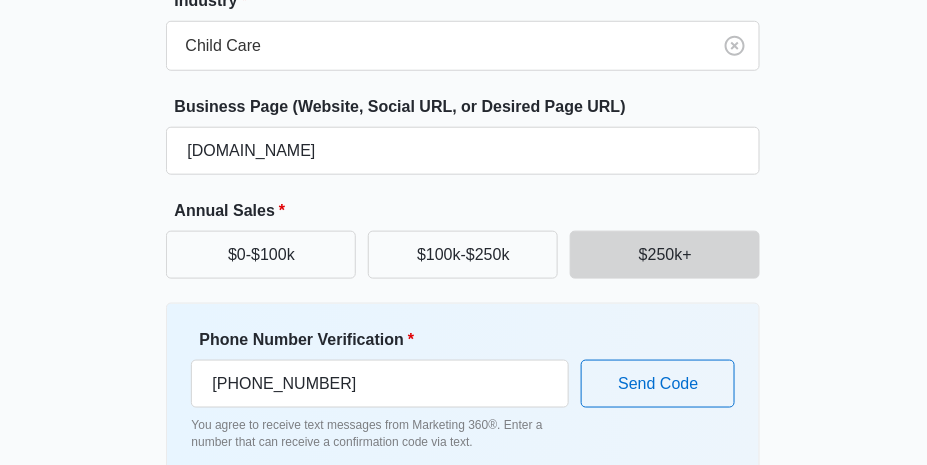 scroll, scrollTop: 349, scrollLeft: 0, axis: vertical 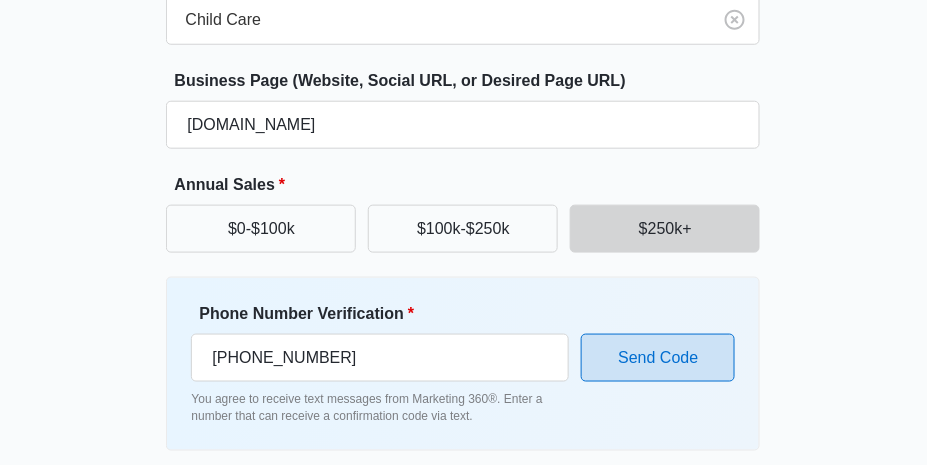 click on "Send Code" at bounding box center (658, 358) 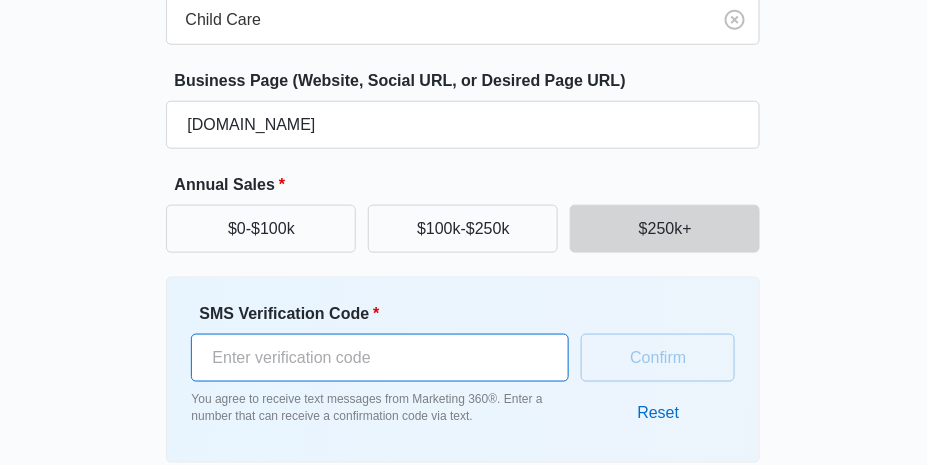 click on "SMS Verification Code *" at bounding box center [380, 358] 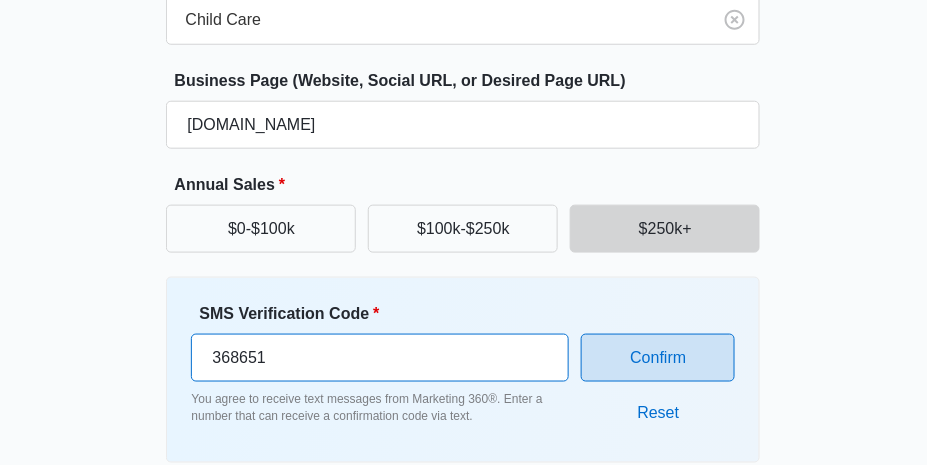 type on "368651" 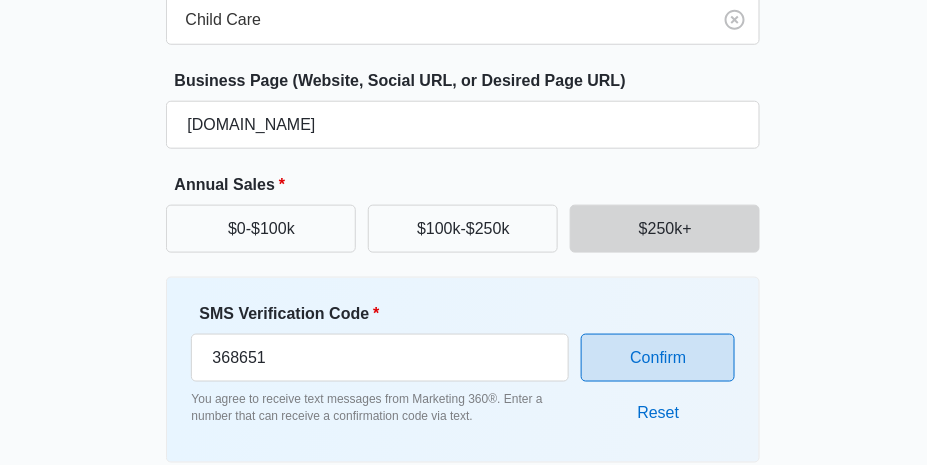 click on "Confirm" at bounding box center (658, 358) 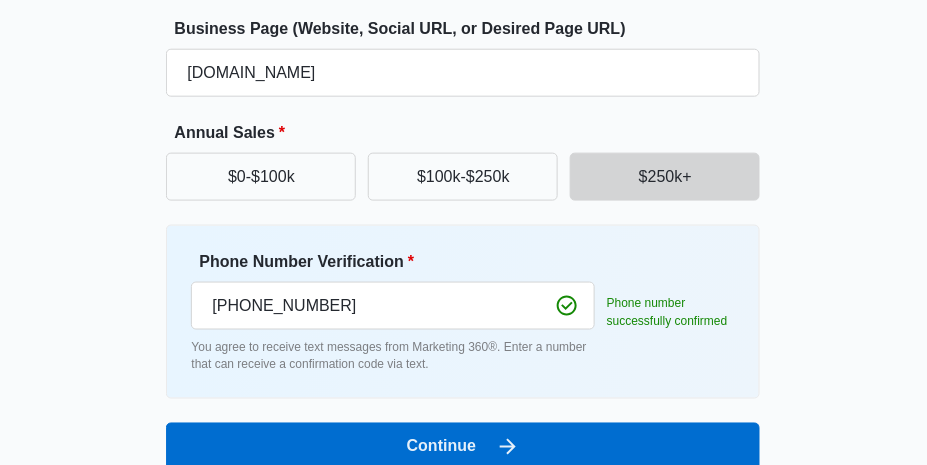 scroll, scrollTop: 428, scrollLeft: 0, axis: vertical 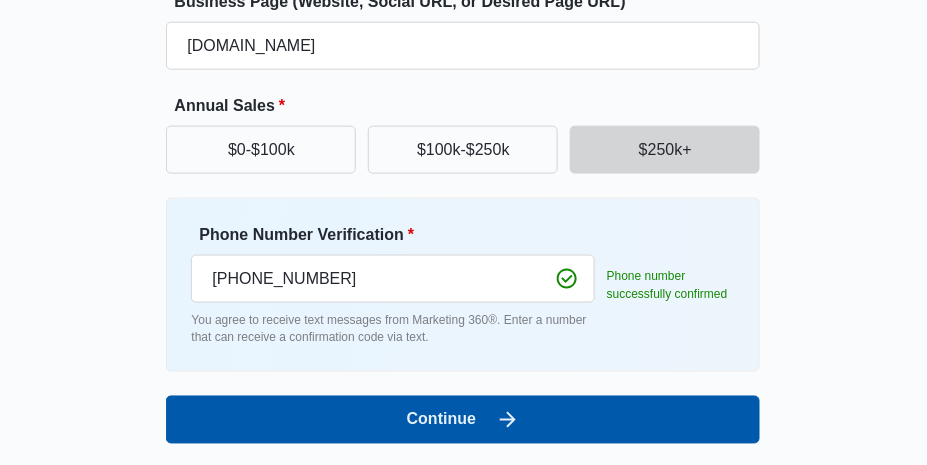 click on "Continue" at bounding box center [463, 420] 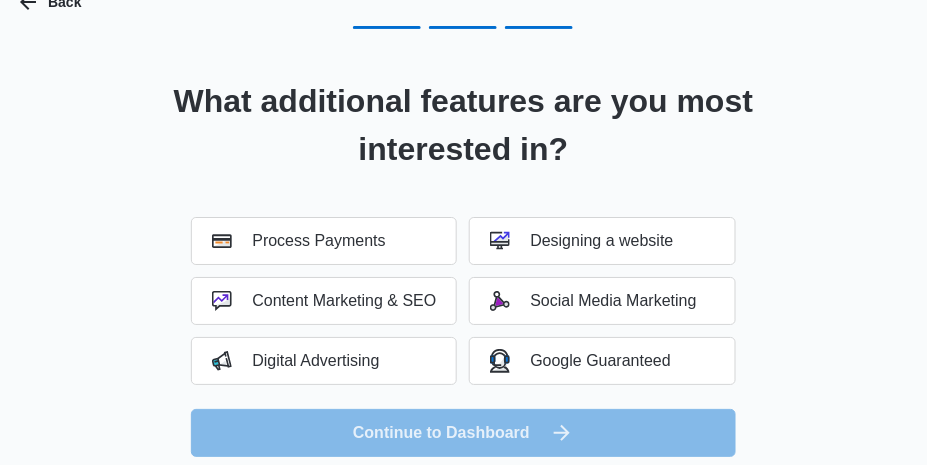 scroll, scrollTop: 82, scrollLeft: 0, axis: vertical 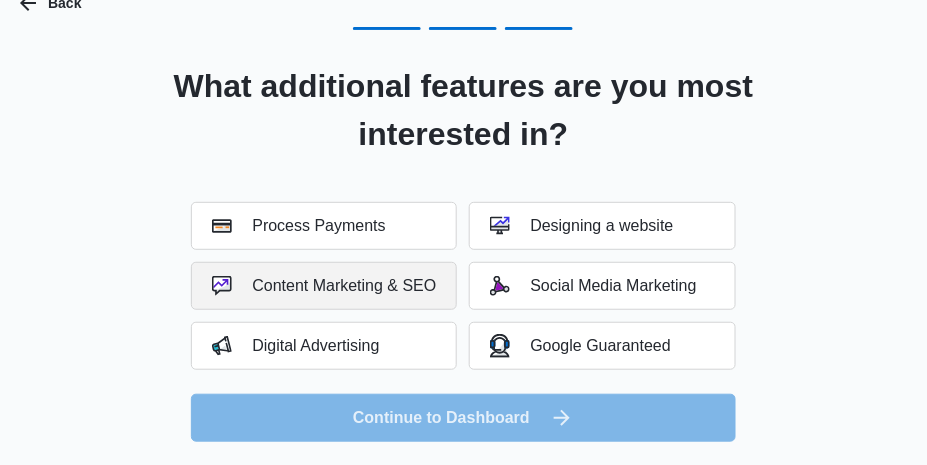 click on "Content Marketing & SEO" at bounding box center [324, 286] 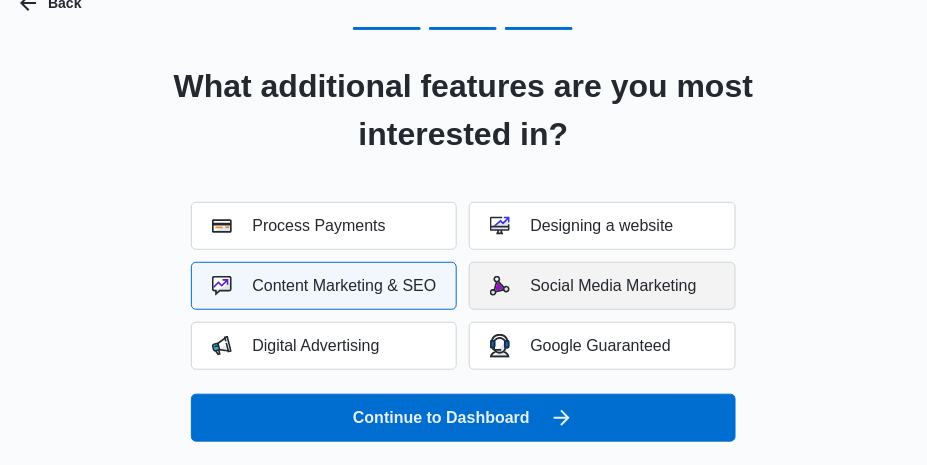click on "Social Media Marketing" at bounding box center (593, 286) 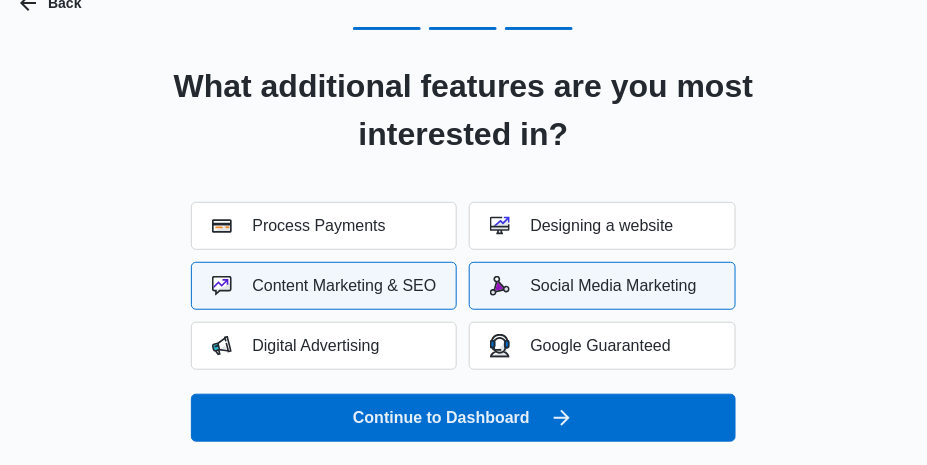 click on "Content Marketing & SEO" at bounding box center (324, 286) 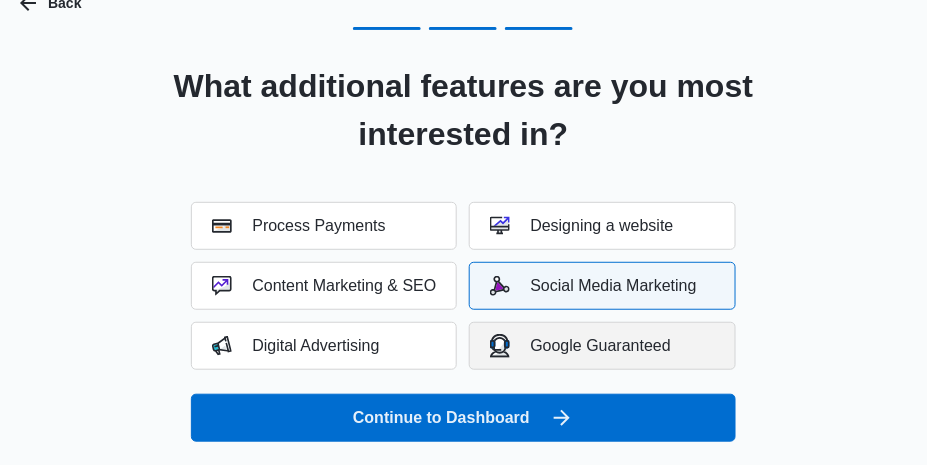 click on "Google Guaranteed" at bounding box center (580, 345) 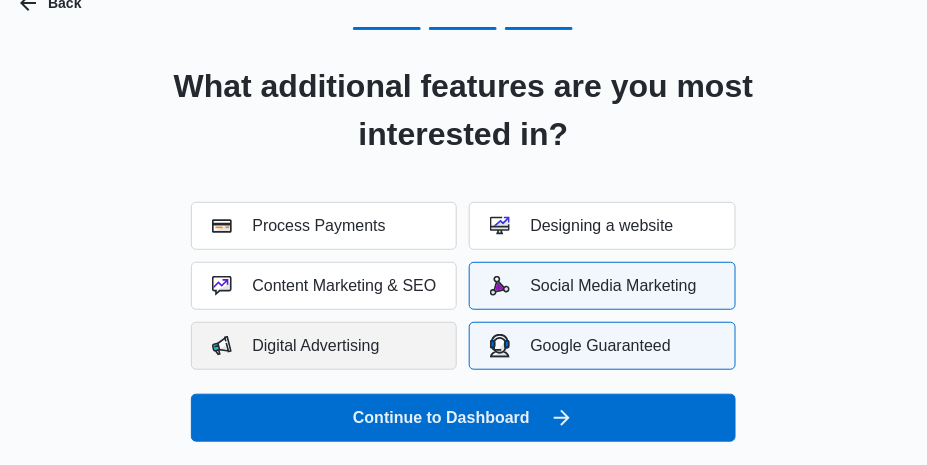 click on "Digital Advertising" at bounding box center [324, 346] 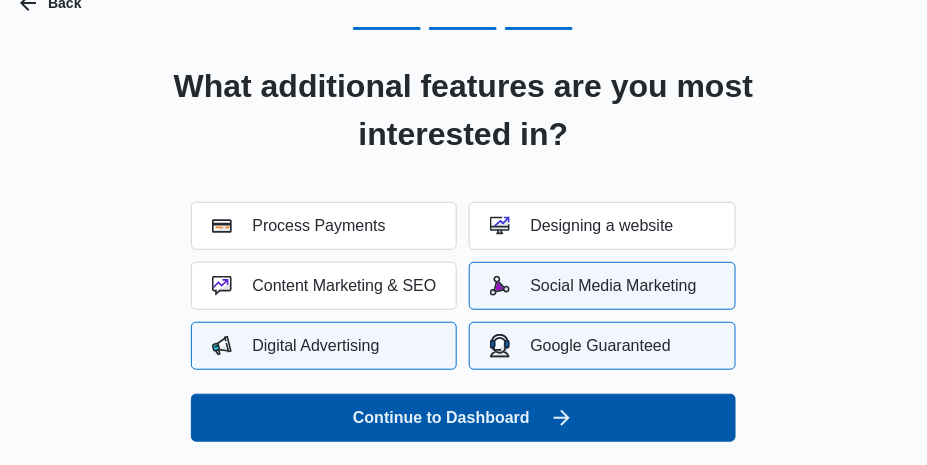 click on "Continue to Dashboard" at bounding box center [463, 418] 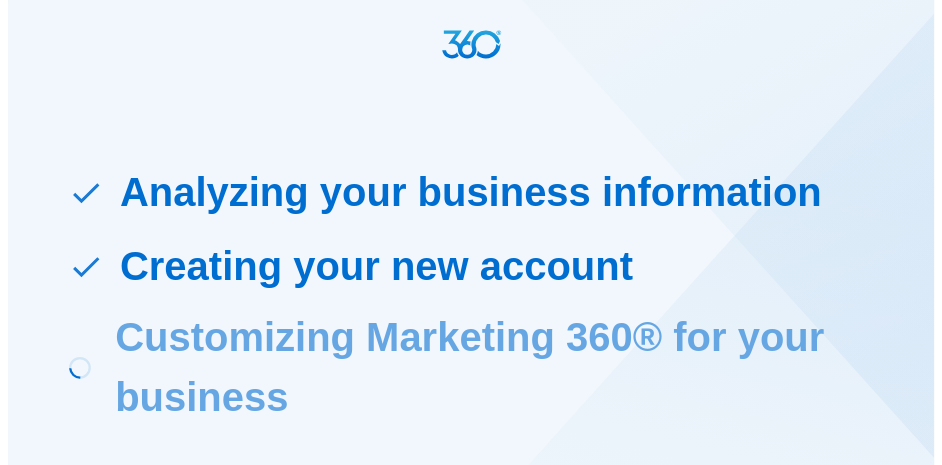 scroll, scrollTop: 0, scrollLeft: 0, axis: both 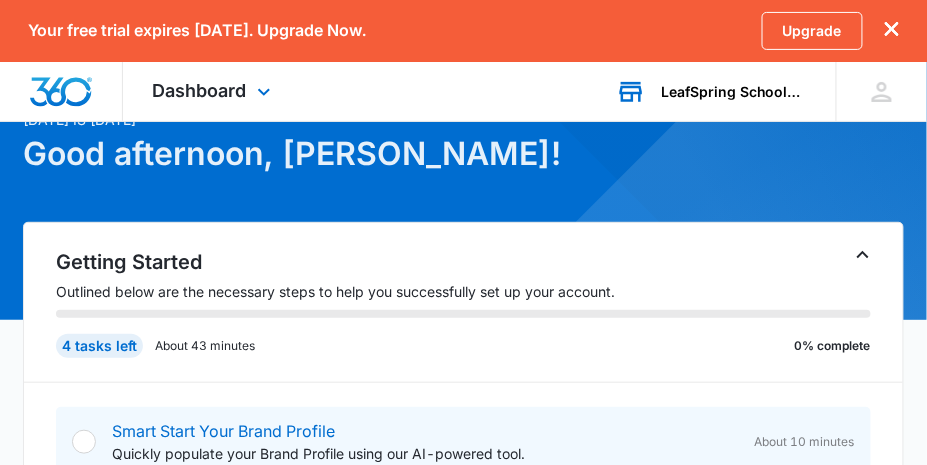 click on "LeafSpring Schools of [GEOGRAPHIC_DATA]" at bounding box center [734, 92] 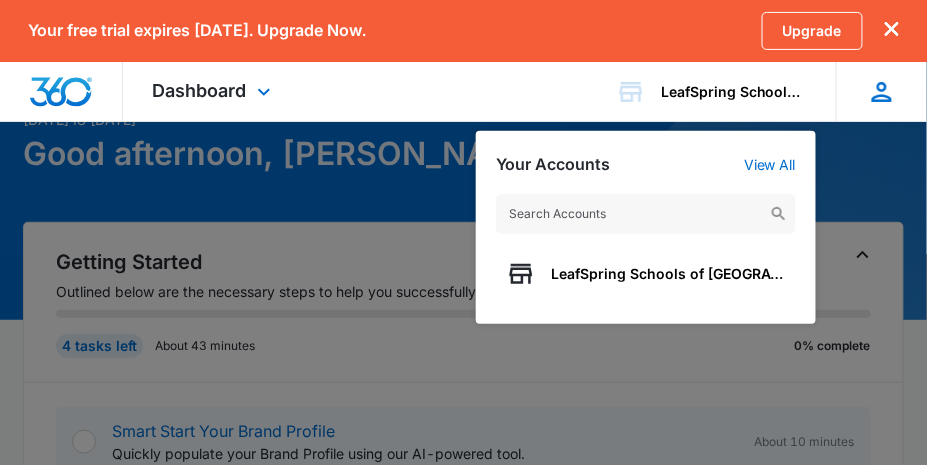 click on "JA - [EMAIL_ADDRESS][DOMAIN_NAME] My Profile Notifications Support Logout Terms & Conditions   •   Privacy Policy" at bounding box center [881, 91] 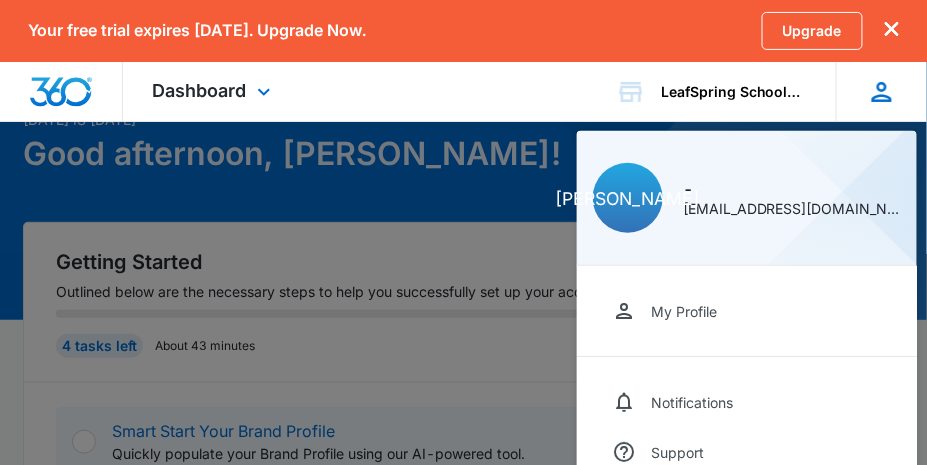 scroll, scrollTop: 74, scrollLeft: 0, axis: vertical 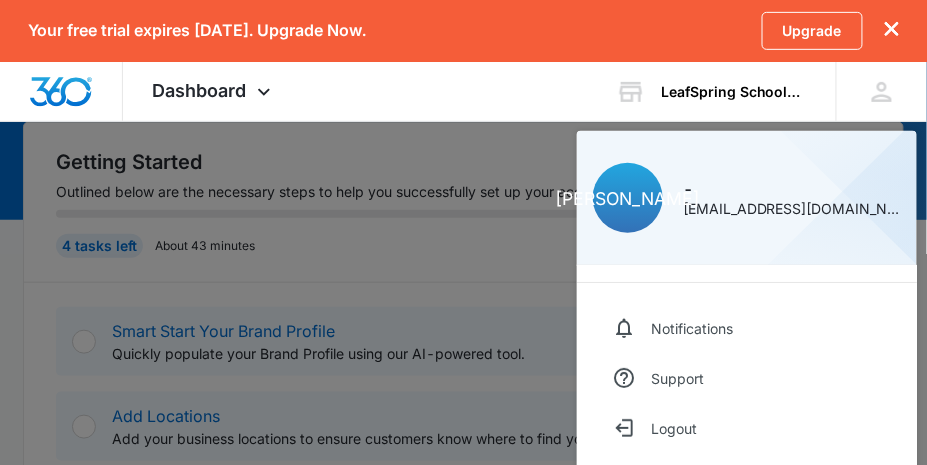 click at bounding box center (463, 232) 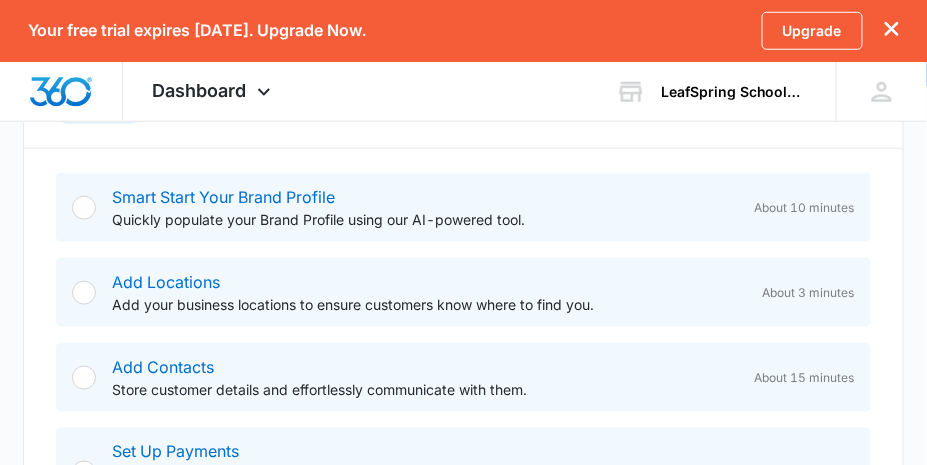 scroll, scrollTop: 400, scrollLeft: 0, axis: vertical 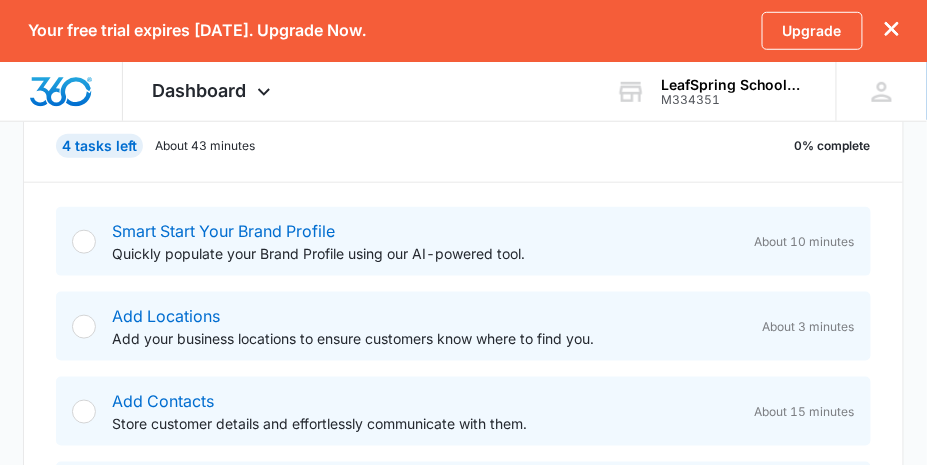 click at bounding box center (84, 242) 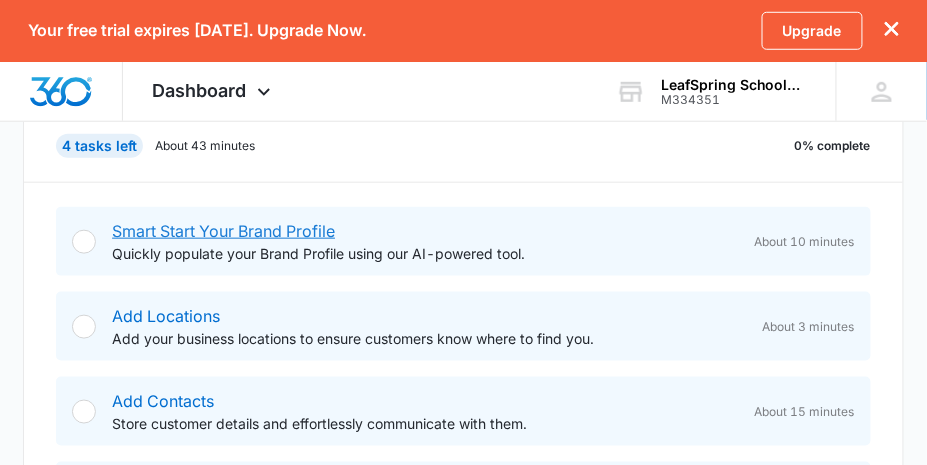 click on "Smart Start Your Brand Profile" at bounding box center [223, 231] 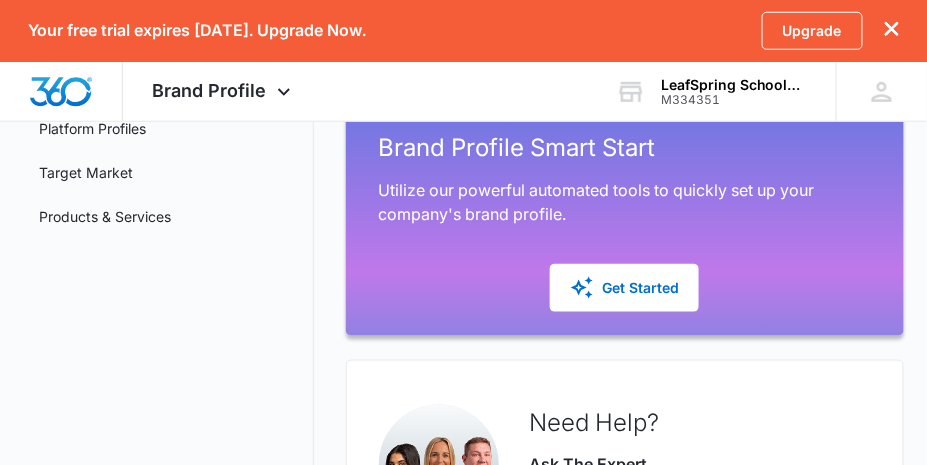 scroll, scrollTop: 0, scrollLeft: 0, axis: both 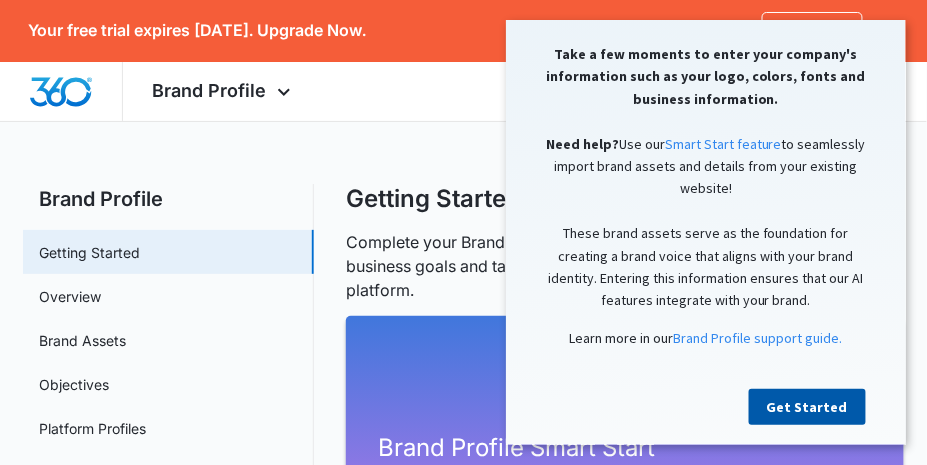 click on "Get Started" at bounding box center [806, 406] 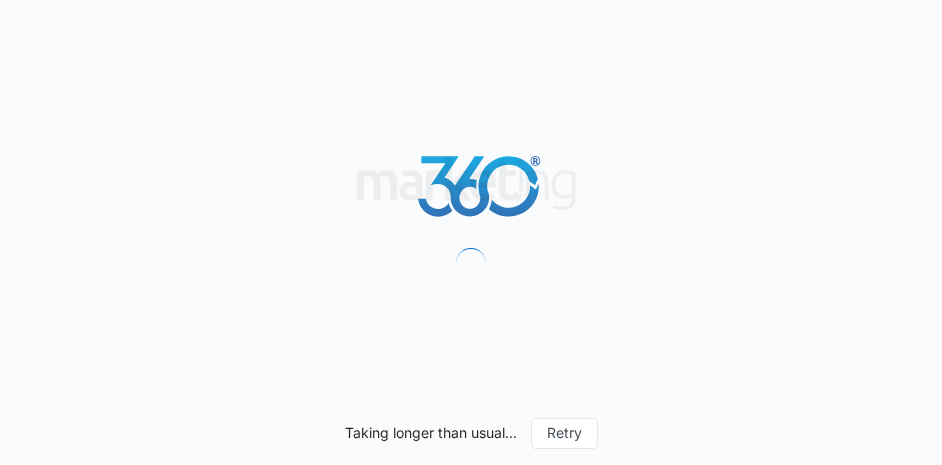 scroll, scrollTop: 0, scrollLeft: 0, axis: both 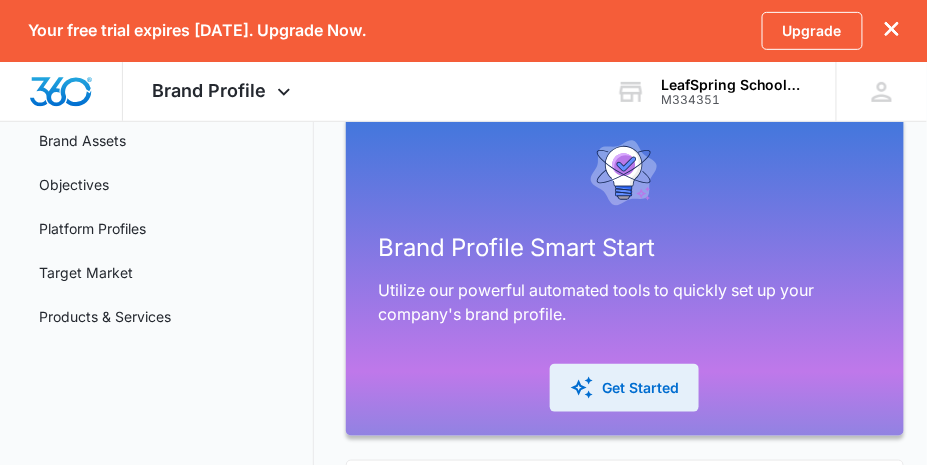 click on "Get Started" at bounding box center [624, 388] 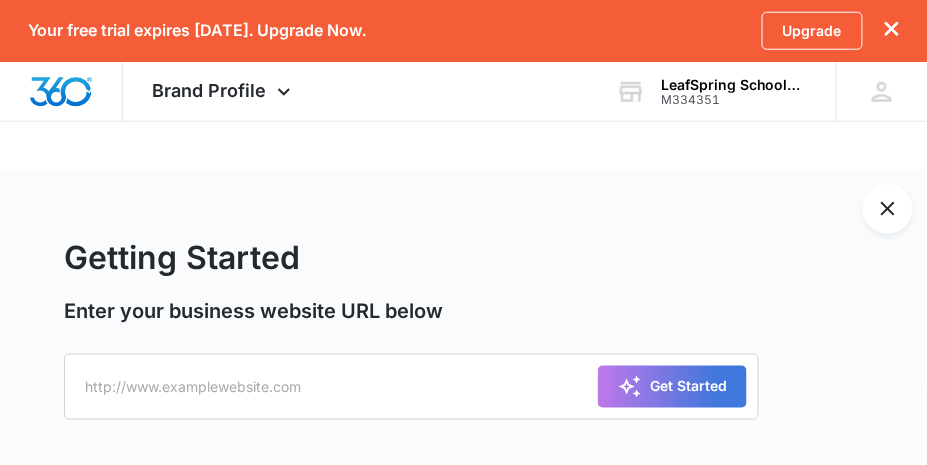 scroll, scrollTop: 374, scrollLeft: 0, axis: vertical 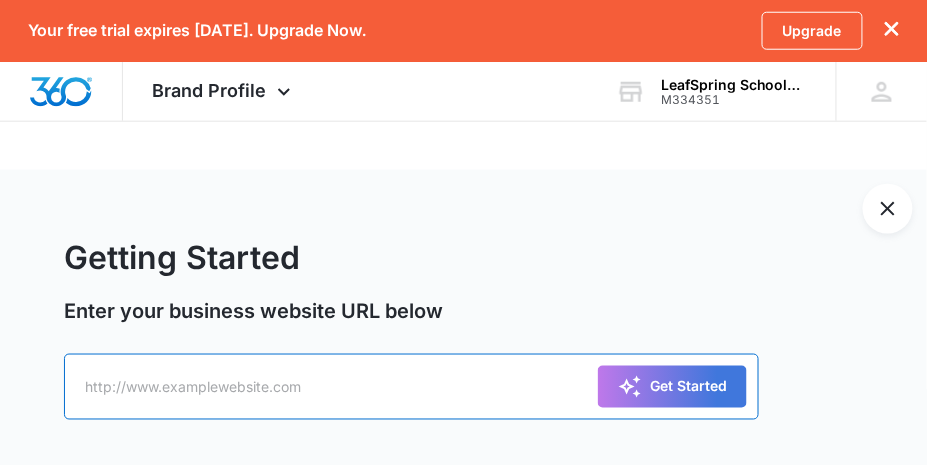 click at bounding box center (411, 387) 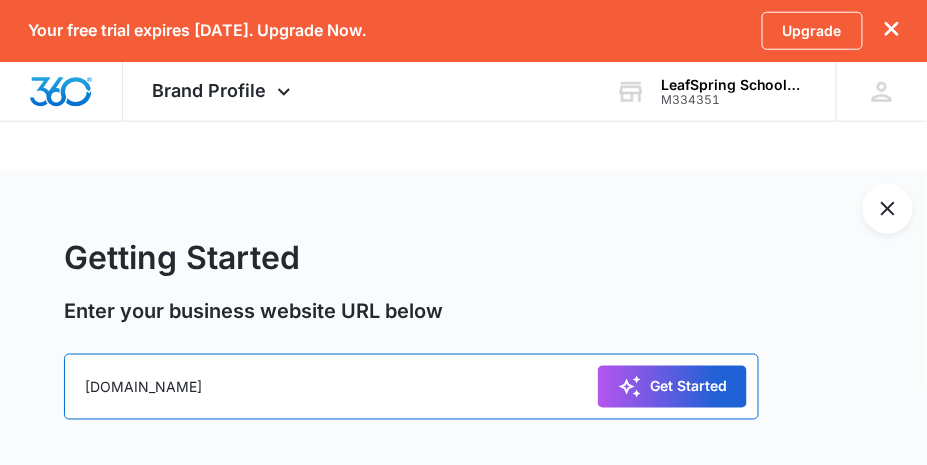 type on "[DOMAIN_NAME]" 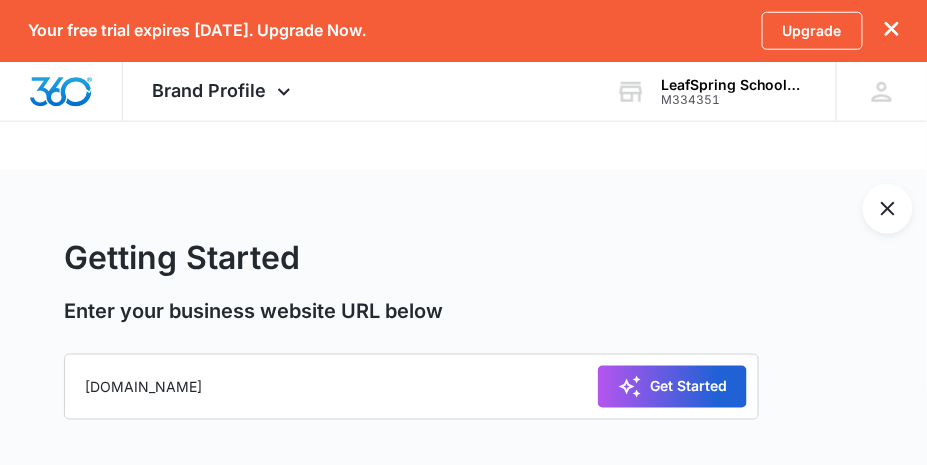 click on "Get Started" at bounding box center (672, 387) 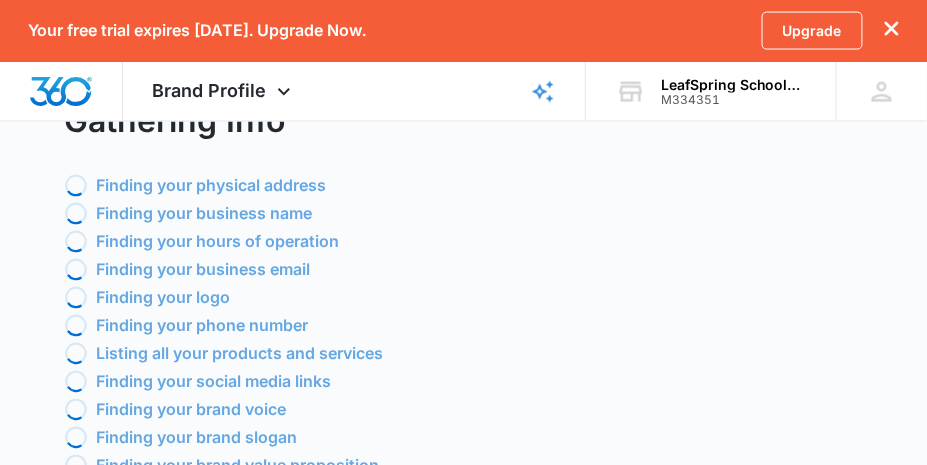 scroll, scrollTop: 674, scrollLeft: 0, axis: vertical 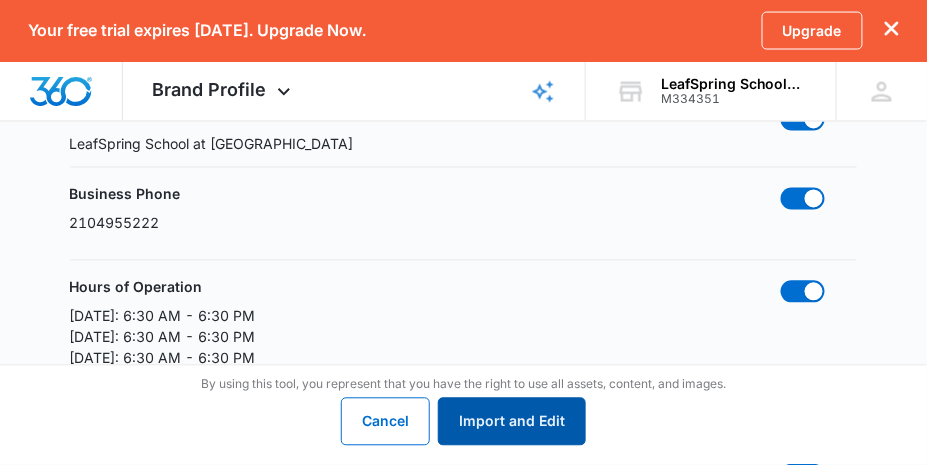 click on "Import and Edit" at bounding box center (512, 422) 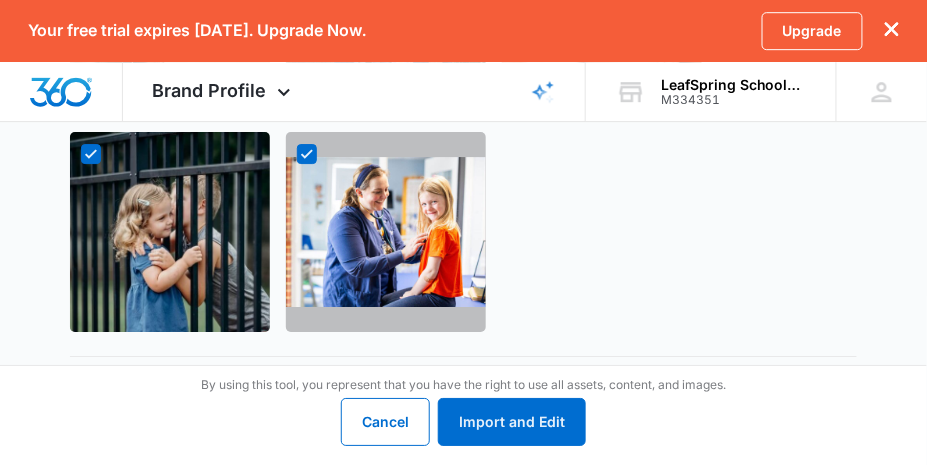 scroll, scrollTop: 2774, scrollLeft: 0, axis: vertical 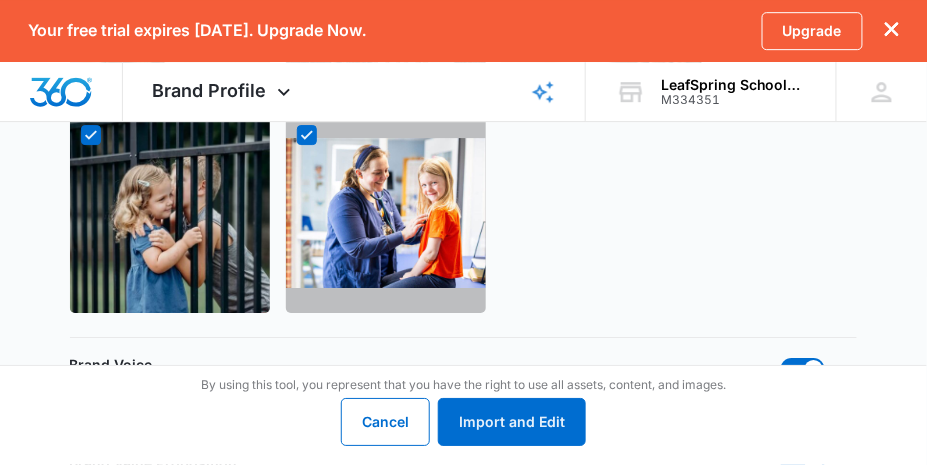 click on "By using this tool, you represent that you have the right to use all assets, content, and images." at bounding box center (463, 385) 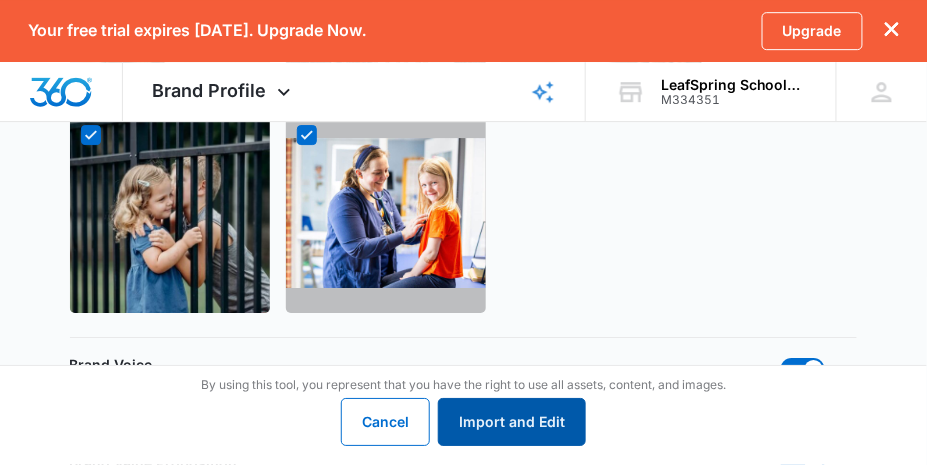 click on "Import and Edit" at bounding box center [512, 422] 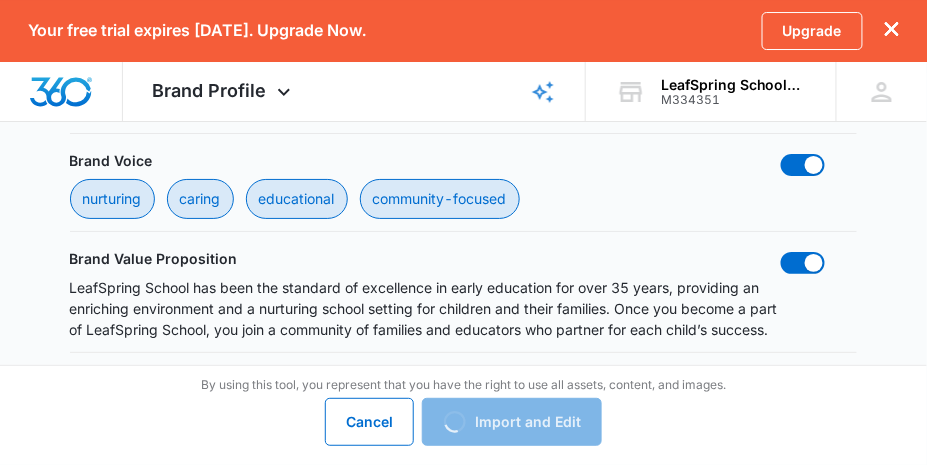 scroll, scrollTop: 2989, scrollLeft: 0, axis: vertical 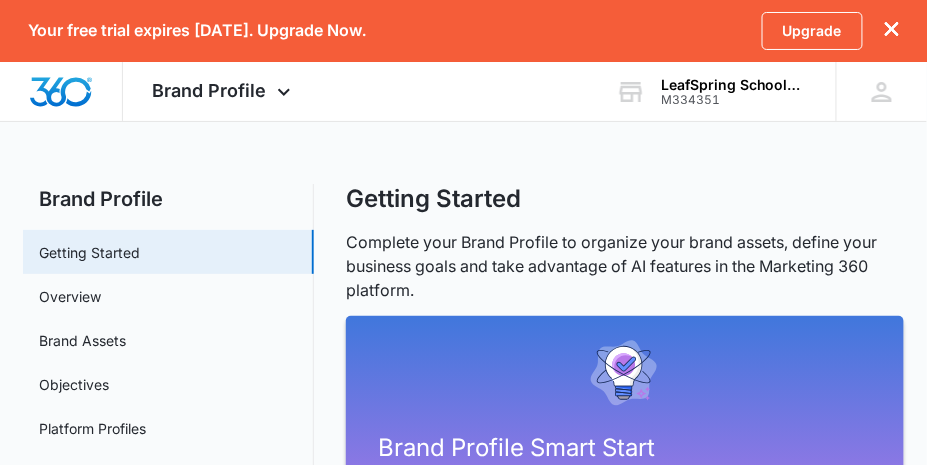 click on "Your free trial expires [DATE]. Upgrade Now. Upgrade Brand Profile Apps Reputation Websites Forms CRM Email Shop Payments POS Ads Intelligence Brand Settings LeafSpring Schools of [GEOGRAPHIC_DATA] M334351 Your Accounts View All JA - [EMAIL_ADDRESS][DOMAIN_NAME] My Profile Notifications Support Logout Terms & Conditions   •   Privacy Policy Brand Profile Getting Started Overview Brand Assets Objectives Platform Profiles Target Market Products & Services Getting Started Complete your Brand Profile to organize your brand assets, define your business goals and take advantage of AI features in the Marketing 360 platform. Brand Profile Smart Start Utilize our powerful automated tools to quickly set up your company's brand profile. Get Started Need Help? Ask the Expert Customer Care Specialist Give Us A Call 60% Completed Overview Provide a concise summary of your brand’s core aspects Manage Overview last updated [DATE] by [PERSON_NAME] 0% Completed Brand Assets Manage Brand Assets last updated [DATE] by [PERSON_NAME] 0% Completed" at bounding box center (463, 1561) 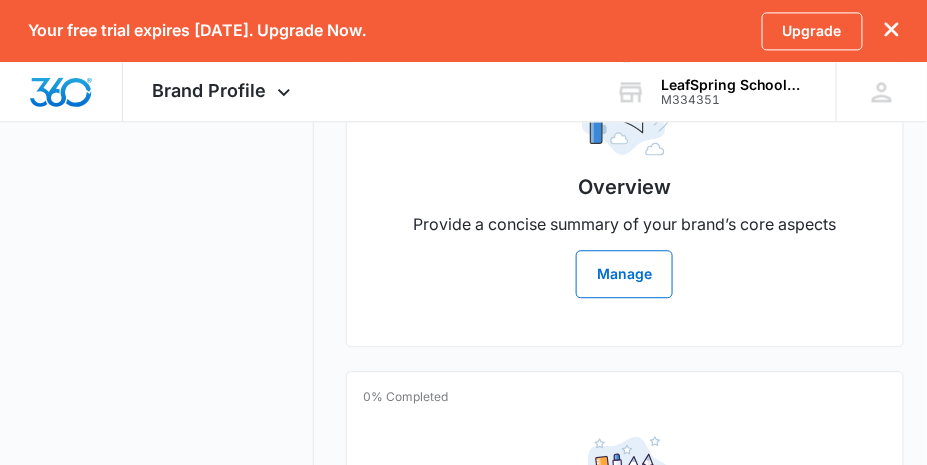 scroll, scrollTop: 900, scrollLeft: 0, axis: vertical 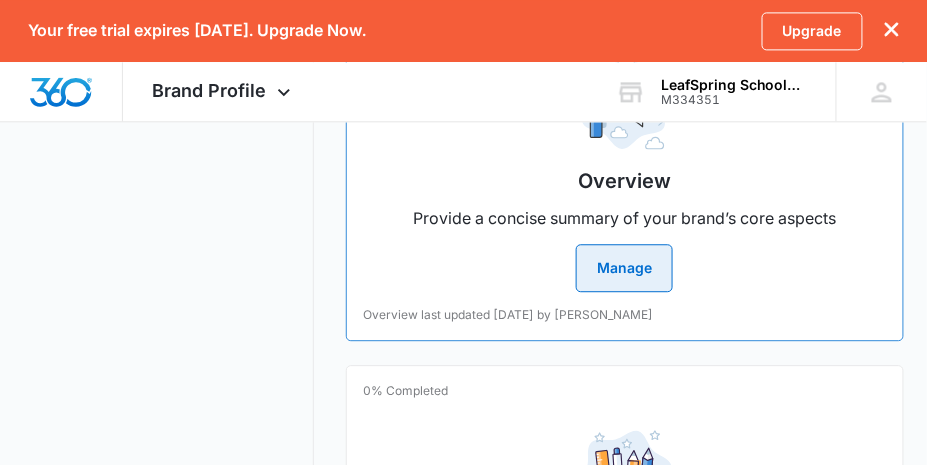 click on "Manage" at bounding box center (624, 268) 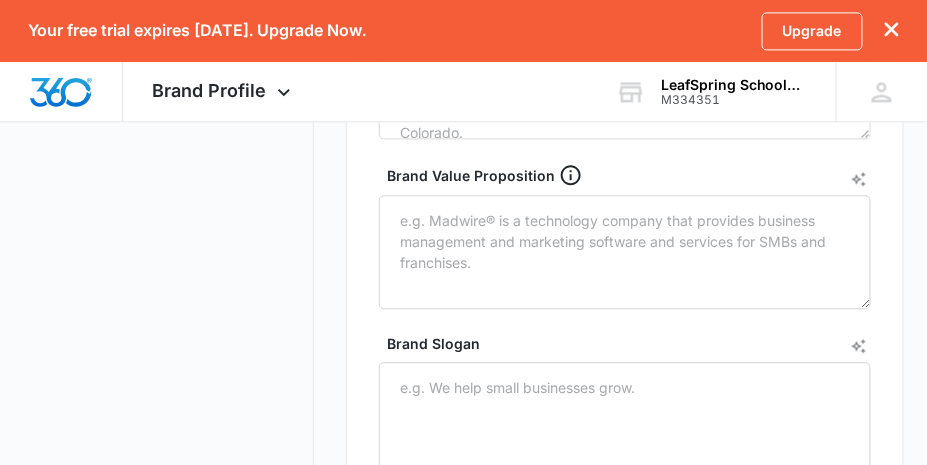 scroll, scrollTop: 0, scrollLeft: 0, axis: both 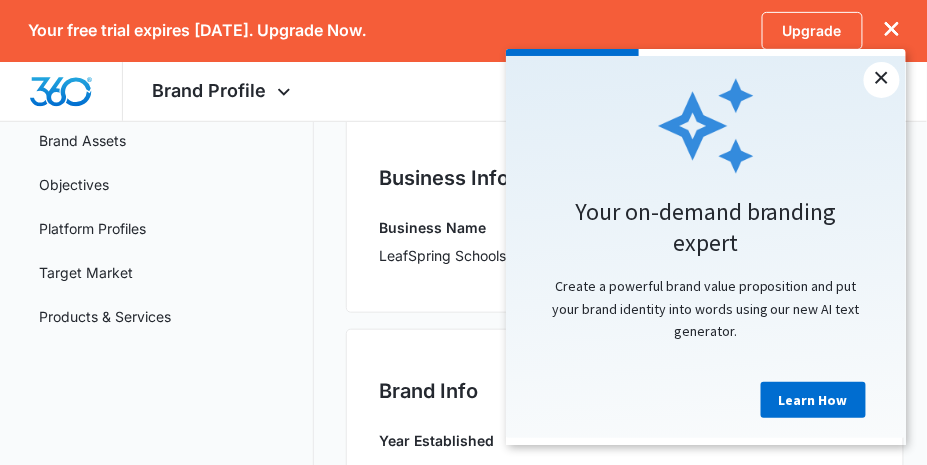 click on "×" at bounding box center [881, 79] 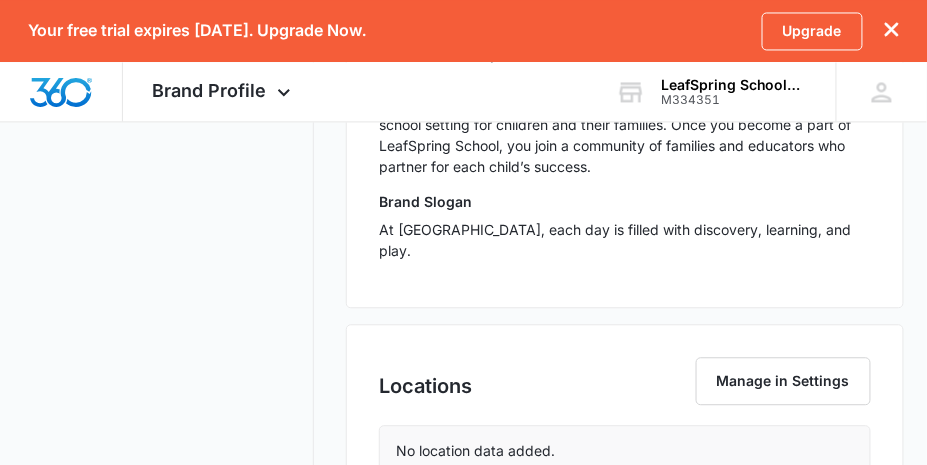 scroll, scrollTop: 878, scrollLeft: 0, axis: vertical 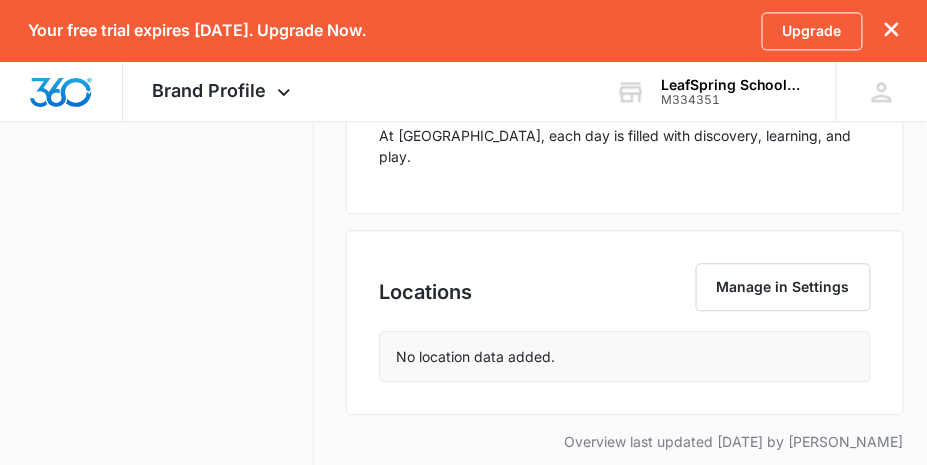 click on "No location data added." at bounding box center [625, 356] 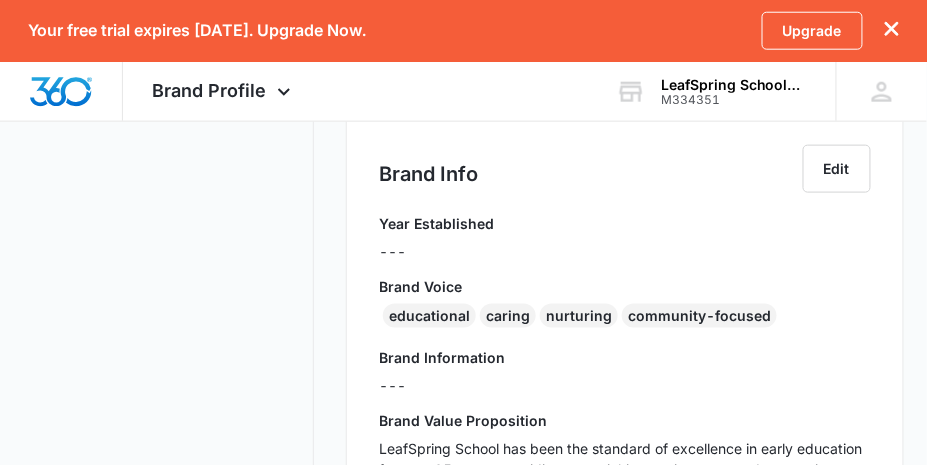 scroll, scrollTop: 378, scrollLeft: 0, axis: vertical 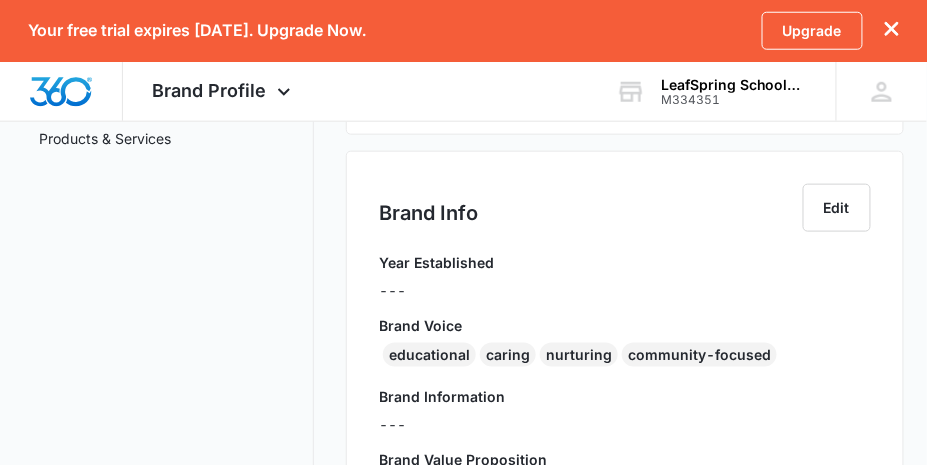 click on "---" at bounding box center (436, 290) 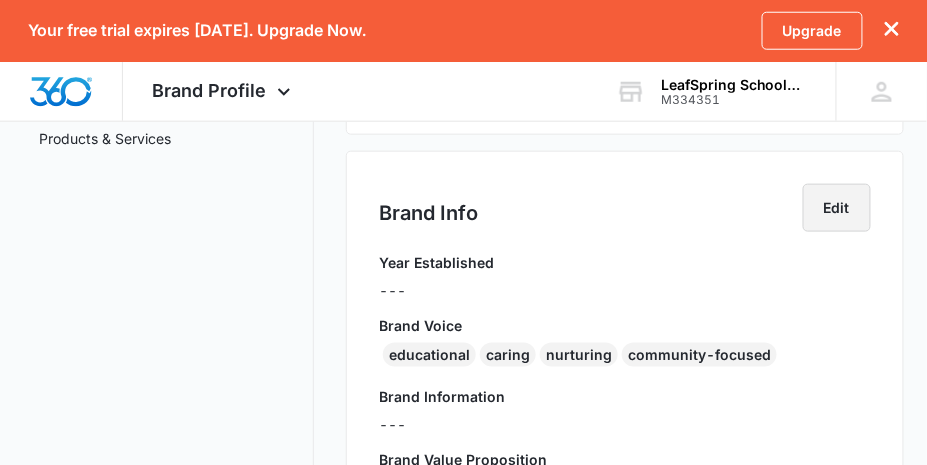 click on "Edit" at bounding box center (837, 208) 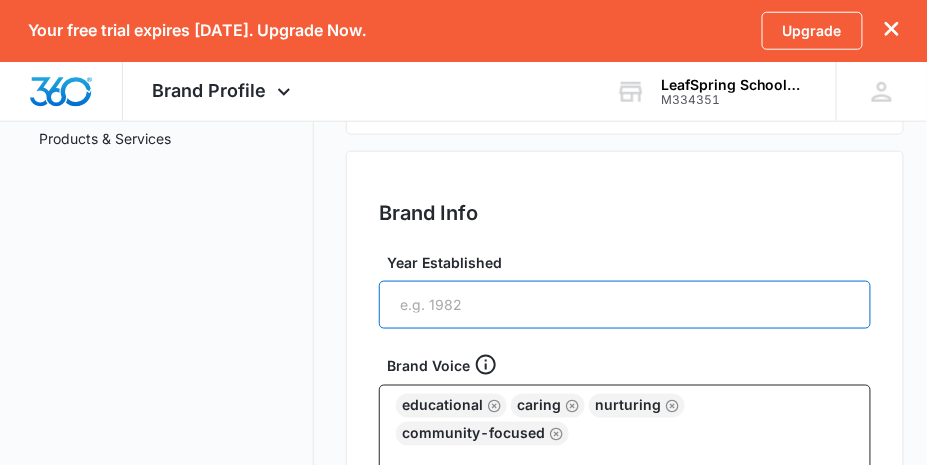 click on "Year Established" at bounding box center (625, 305) 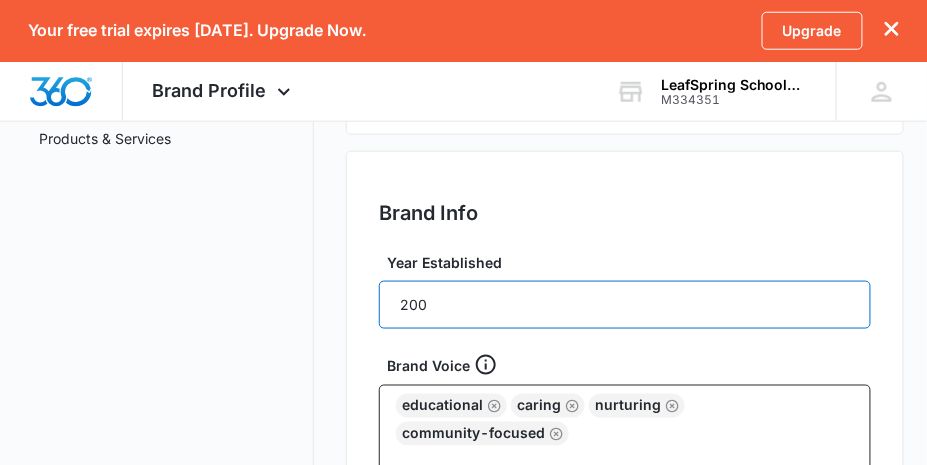 type on "2003" 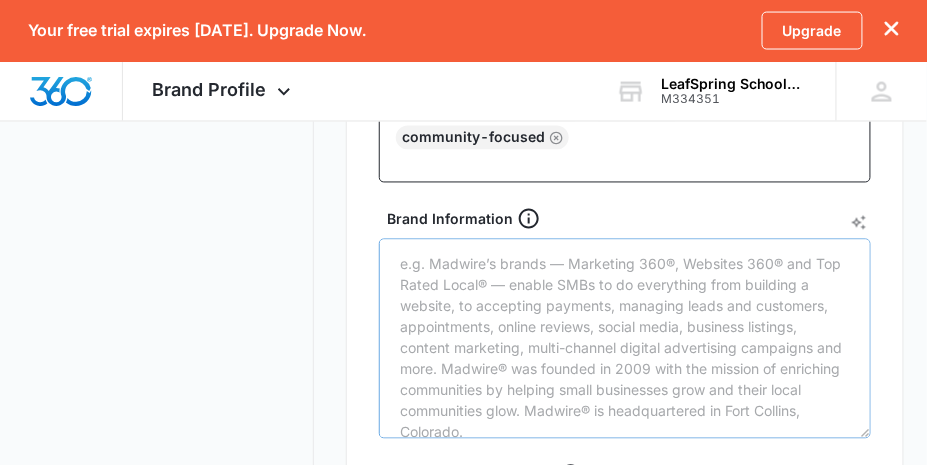 scroll, scrollTop: 678, scrollLeft: 0, axis: vertical 